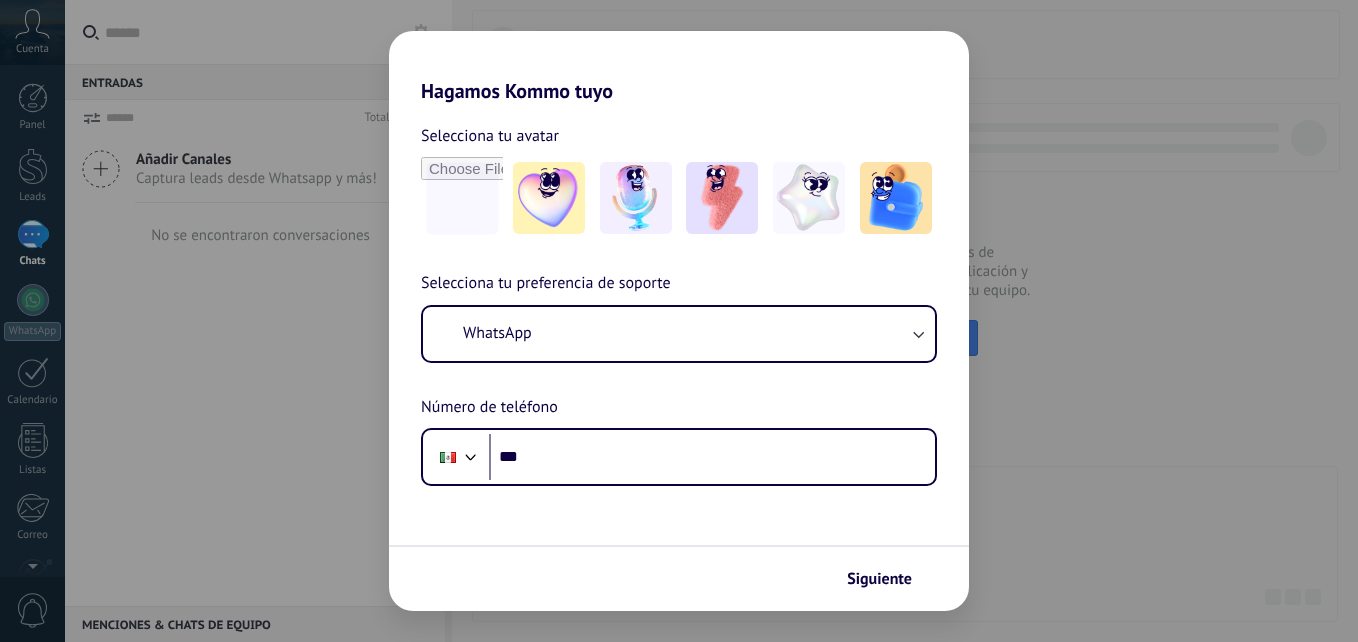 scroll, scrollTop: 0, scrollLeft: 0, axis: both 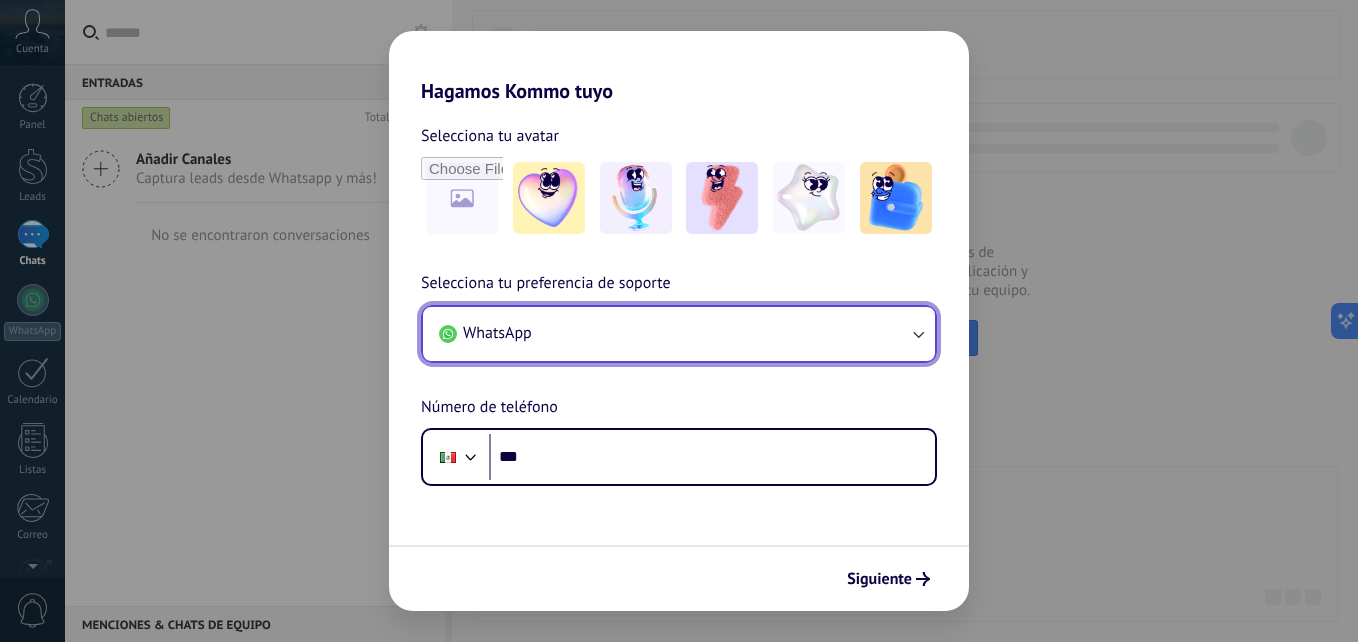click 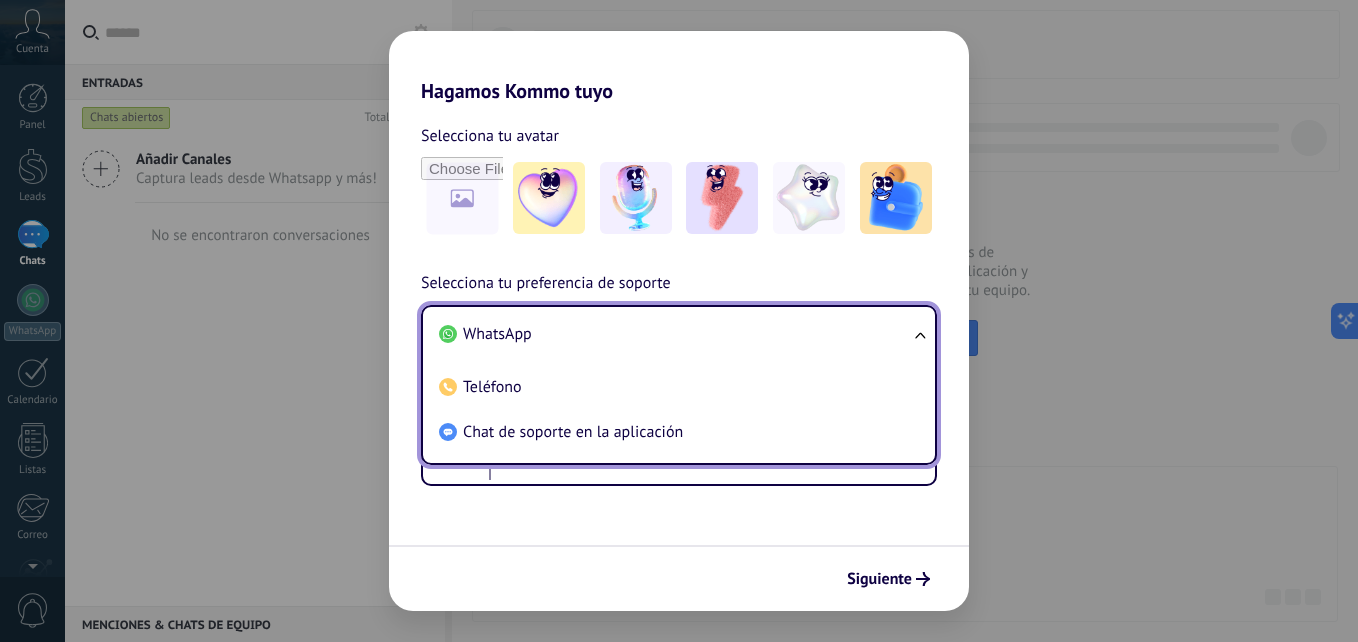 scroll, scrollTop: 0, scrollLeft: 0, axis: both 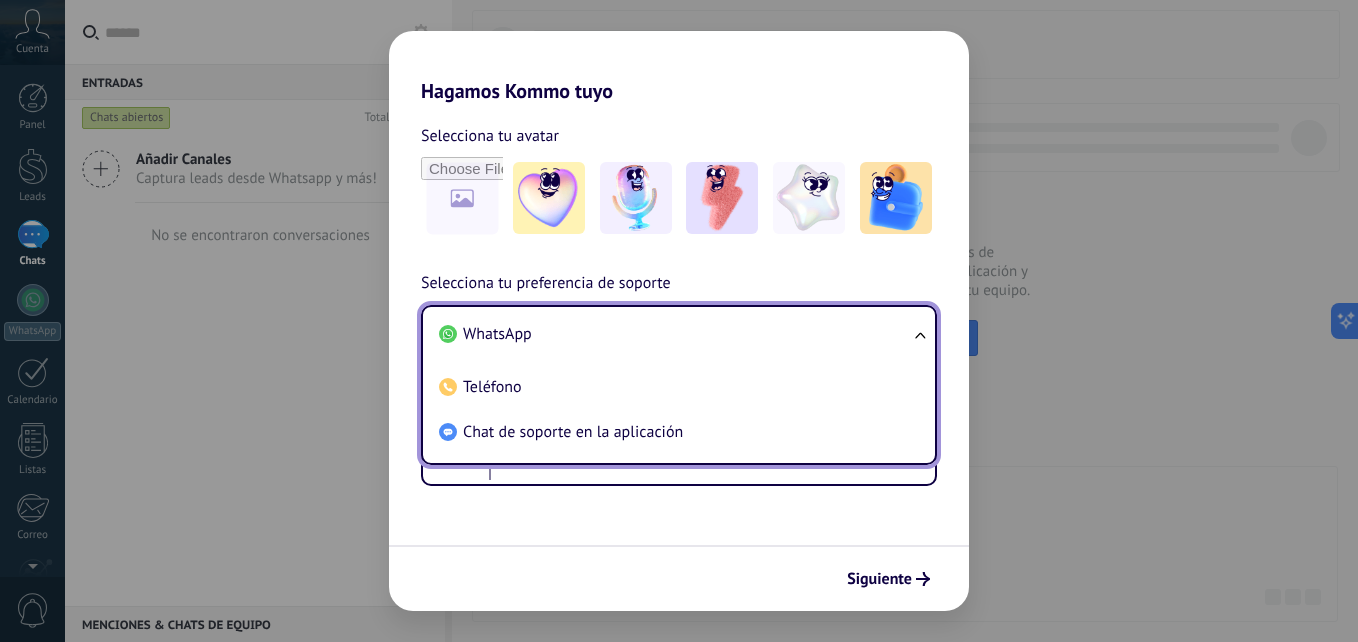 click on "WhatsApp" at bounding box center [497, 334] 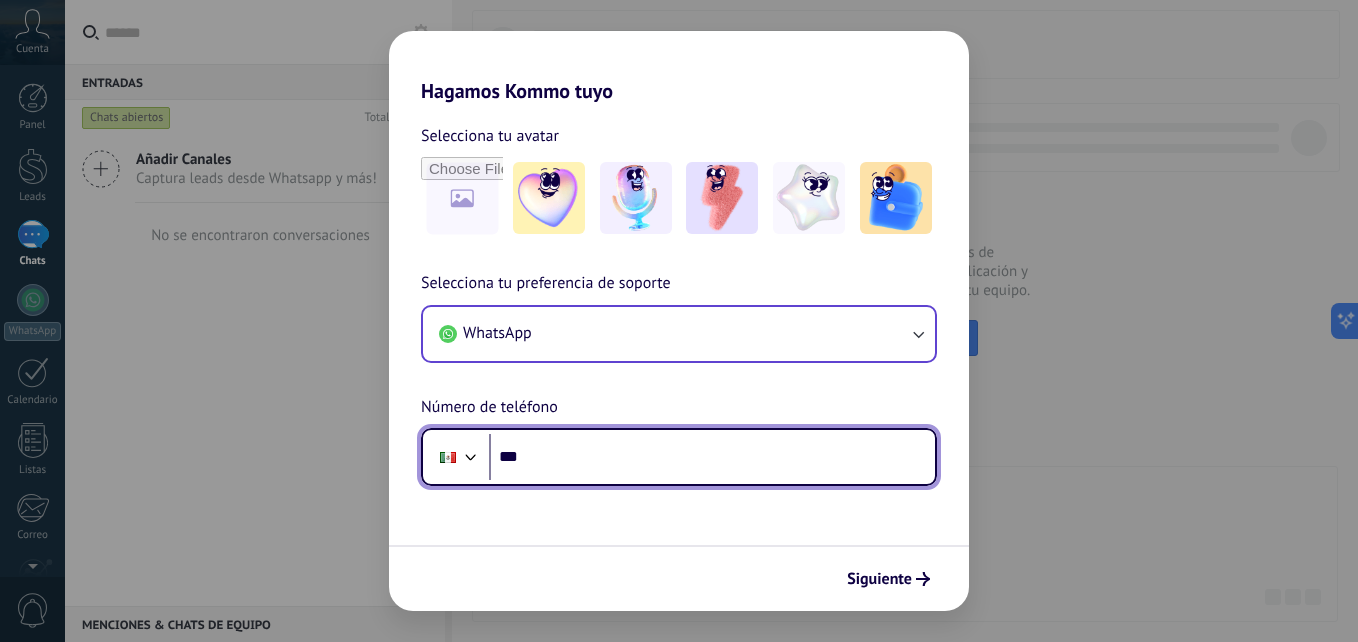 click on "***" at bounding box center (712, 457) 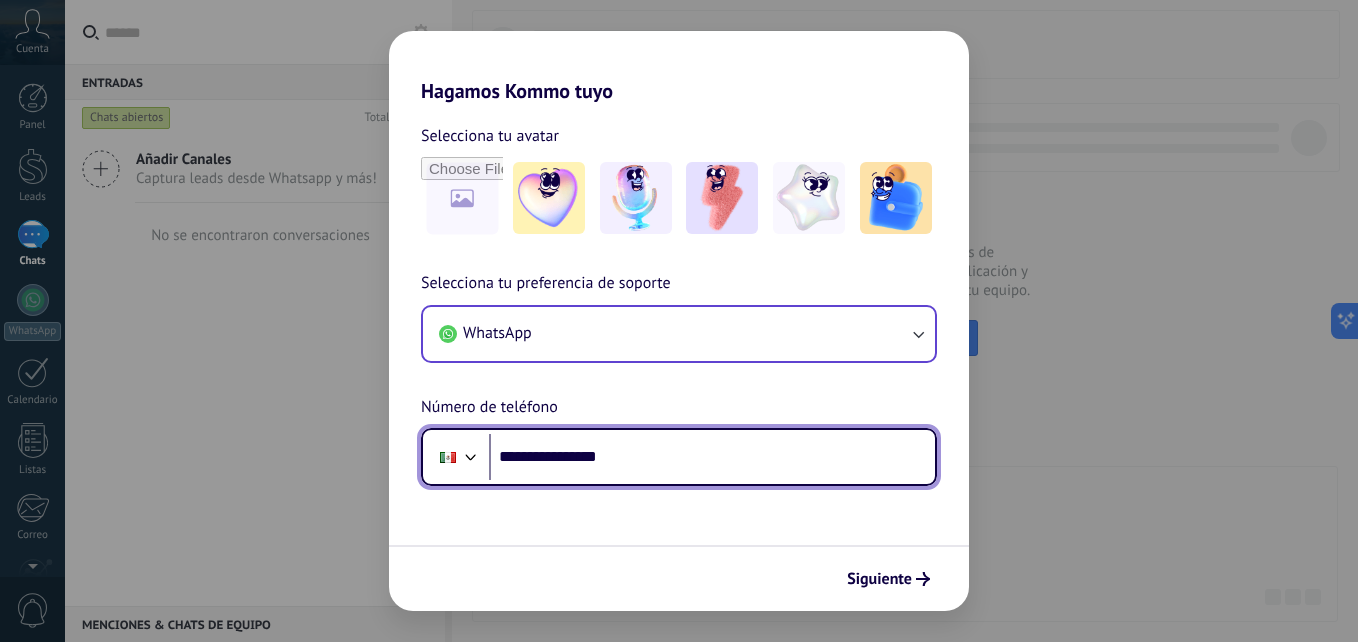 type on "**********" 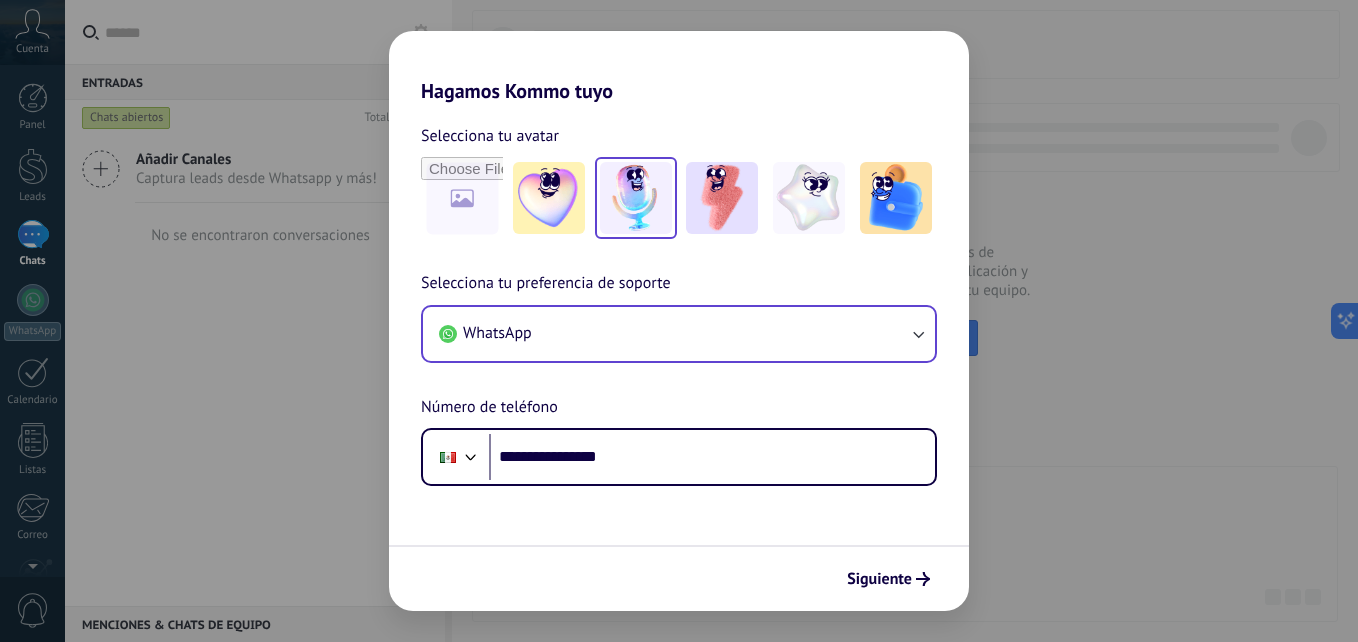click at bounding box center (636, 198) 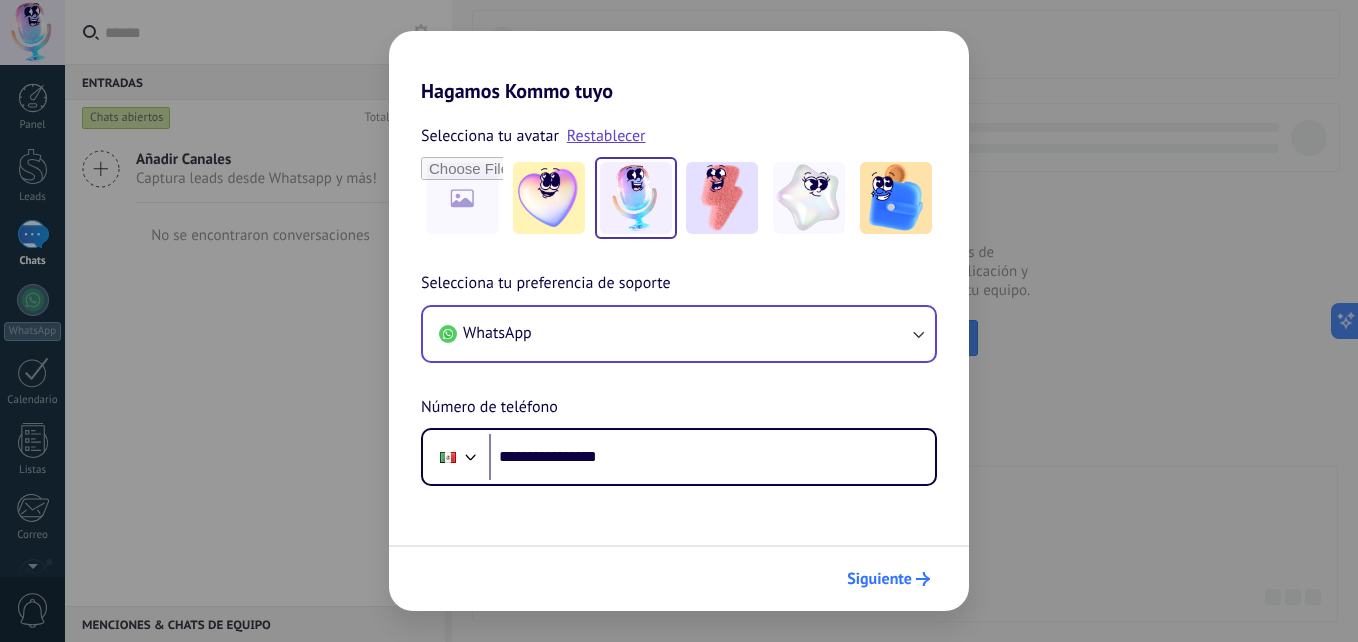 click on "Siguiente" at bounding box center (879, 579) 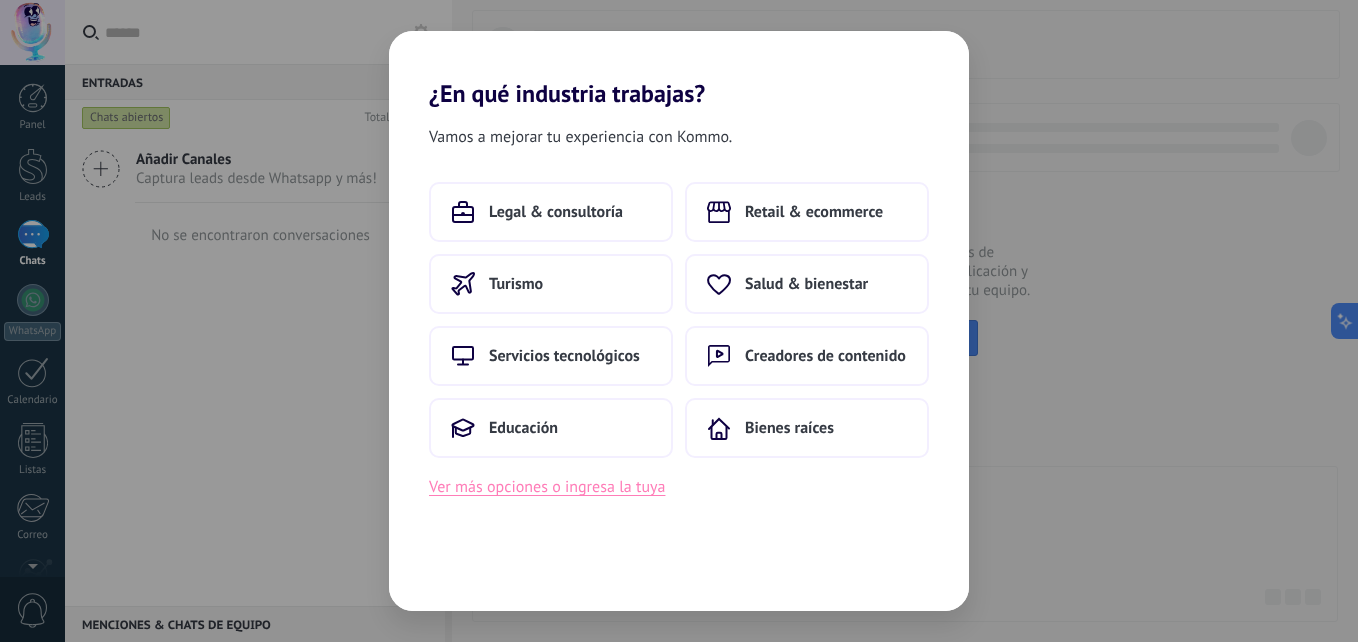 click on "Ver más opciones o ingresa la tuya" at bounding box center [547, 487] 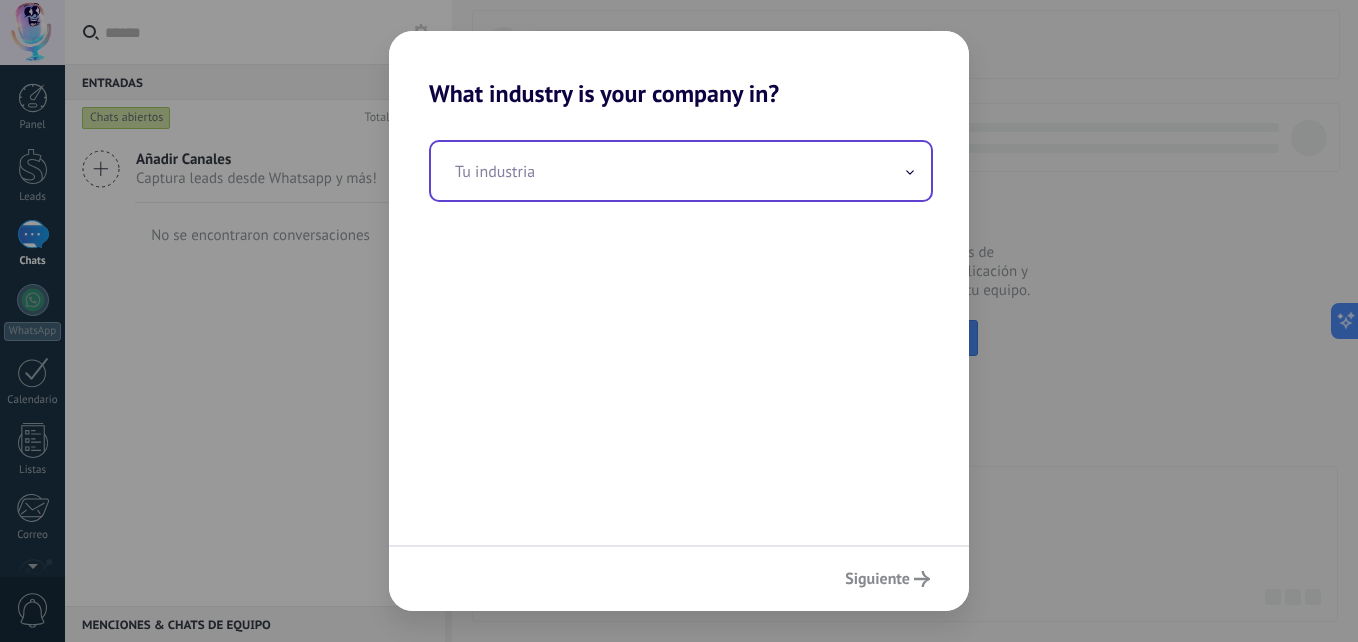 click at bounding box center [681, 171] 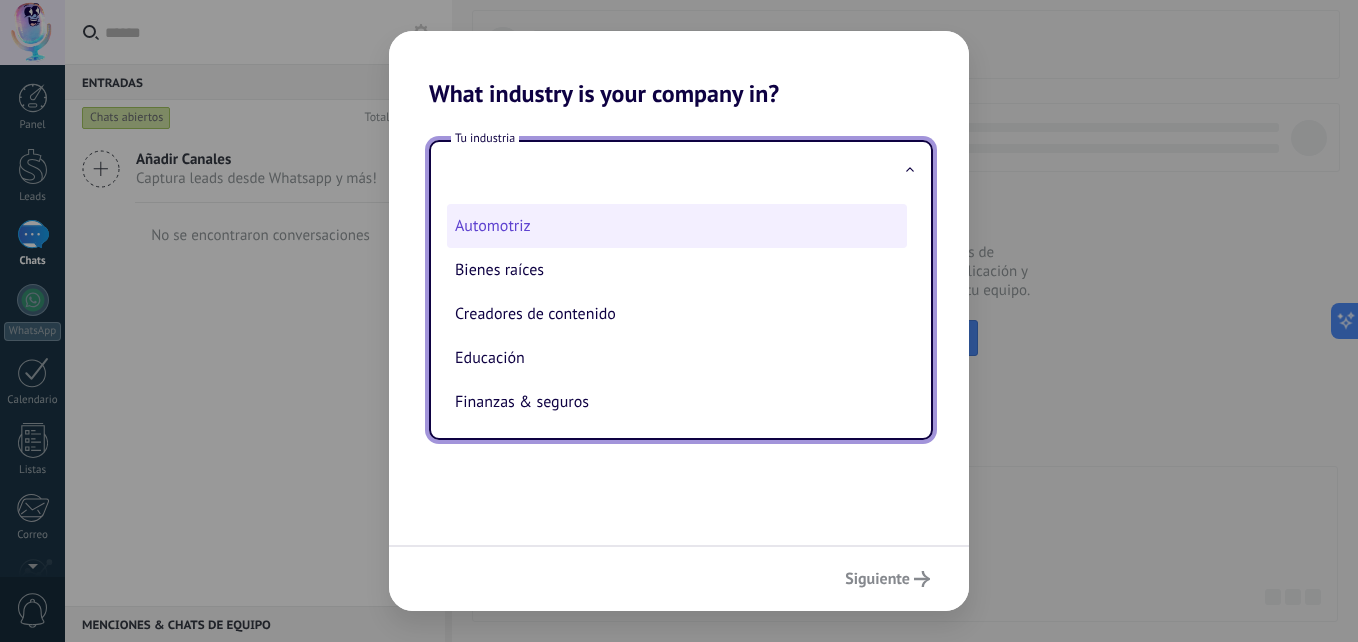 click on "Automotriz" at bounding box center (677, 226) 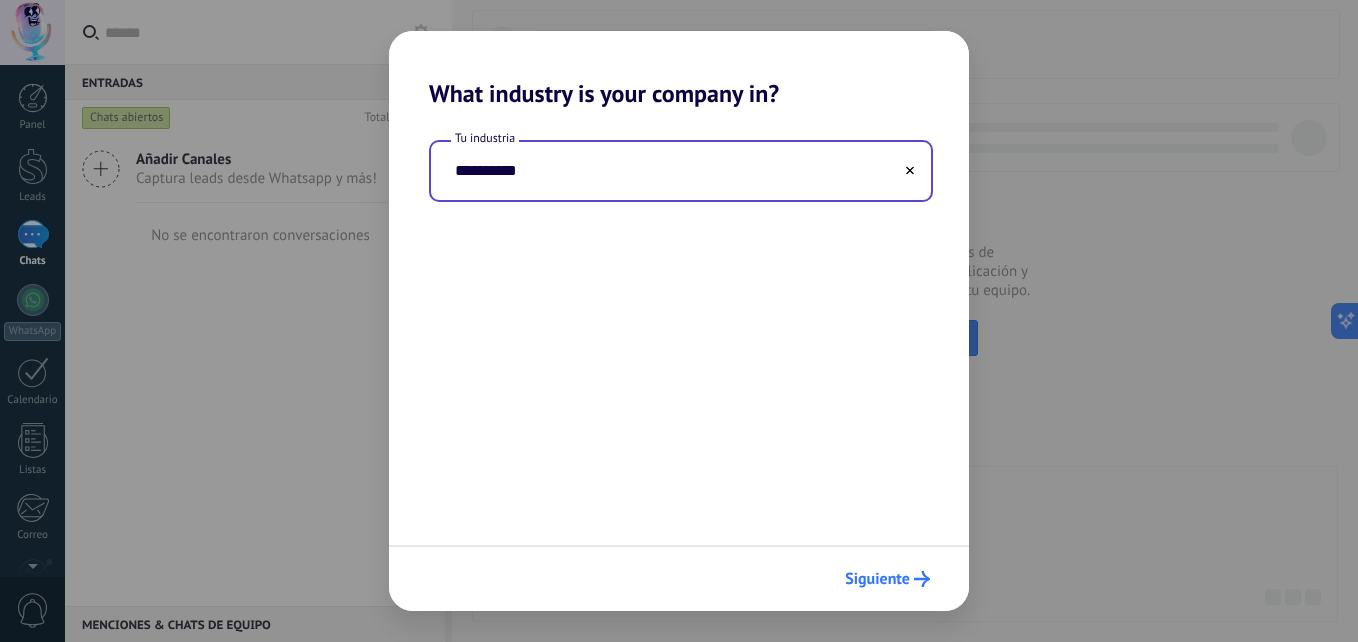 click on "Siguiente" at bounding box center (877, 579) 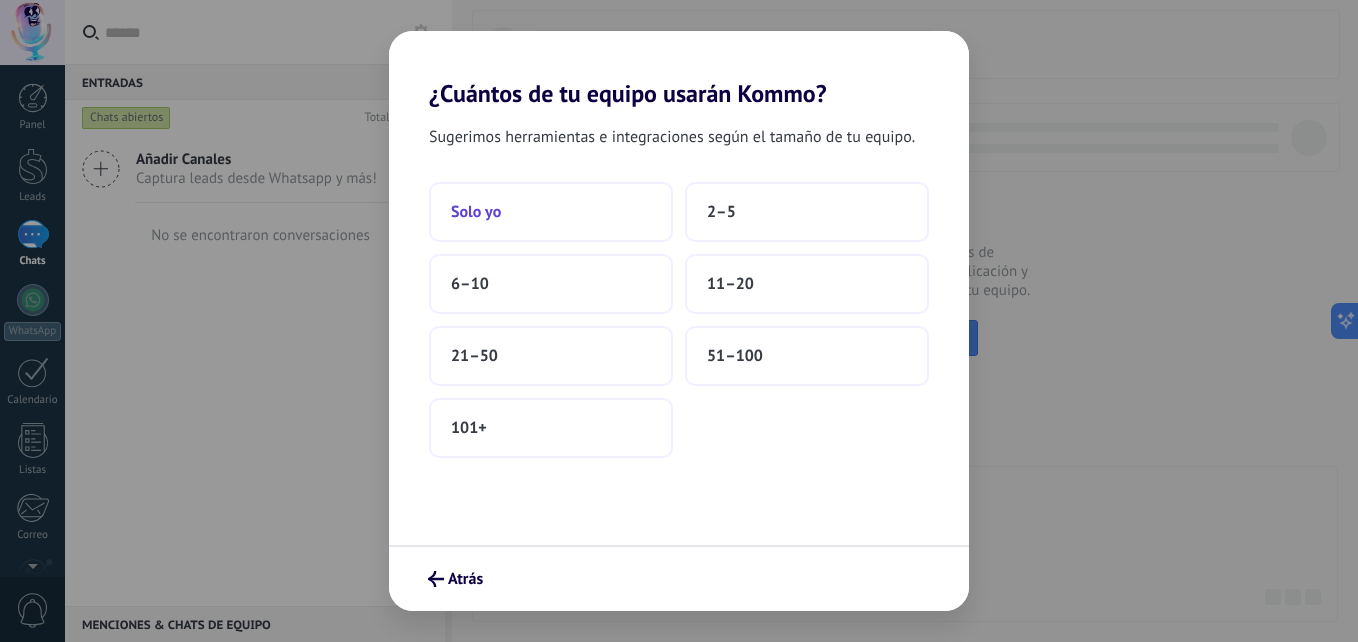 click on "Solo yo" at bounding box center (551, 212) 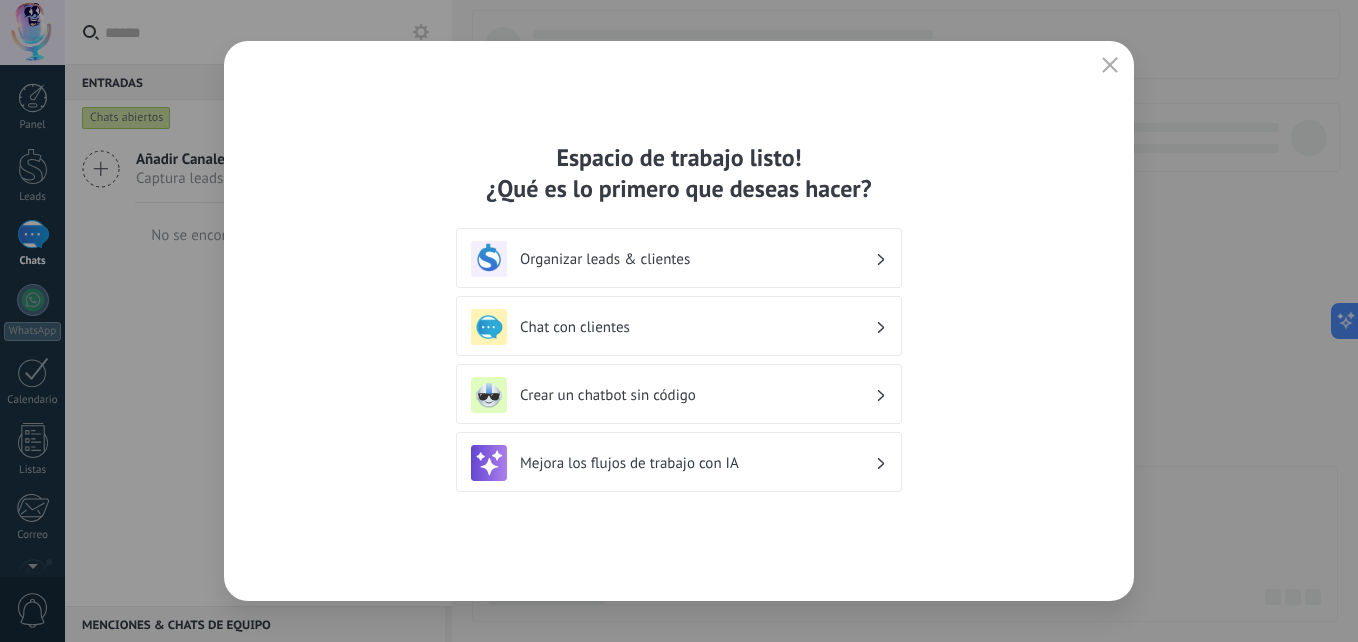 click on "Organizar leads & clientes" at bounding box center [697, 259] 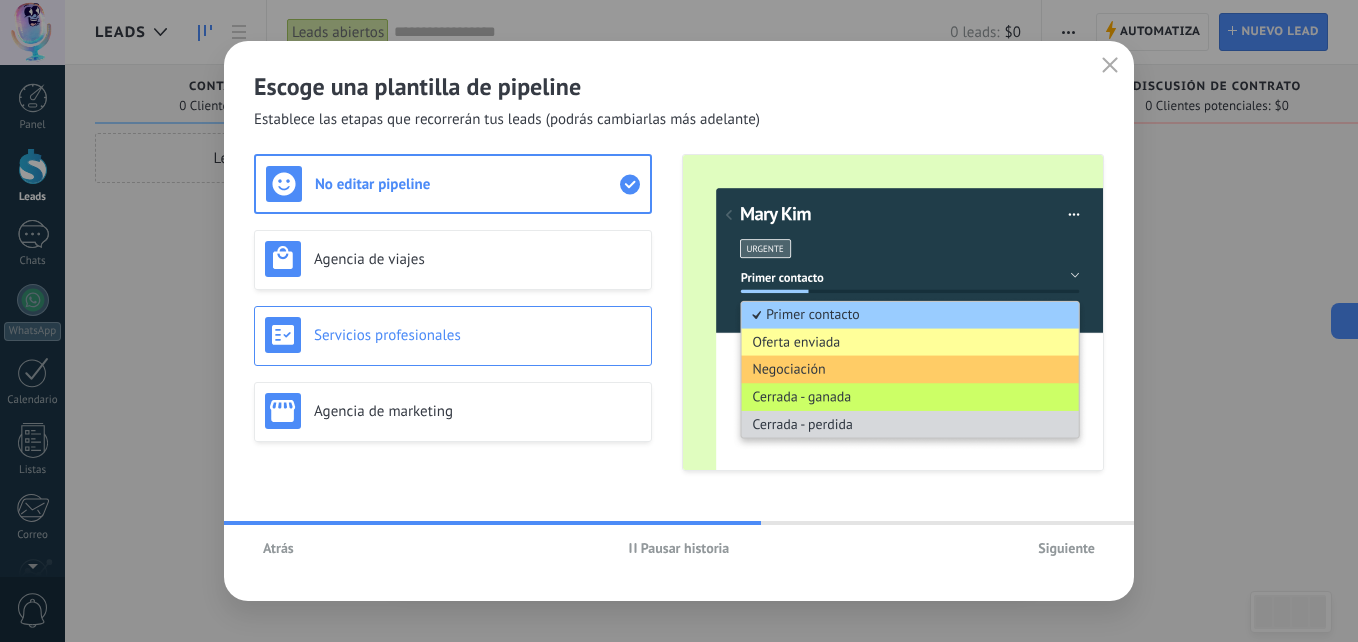 click on "Servicios profesionales" at bounding box center (477, 335) 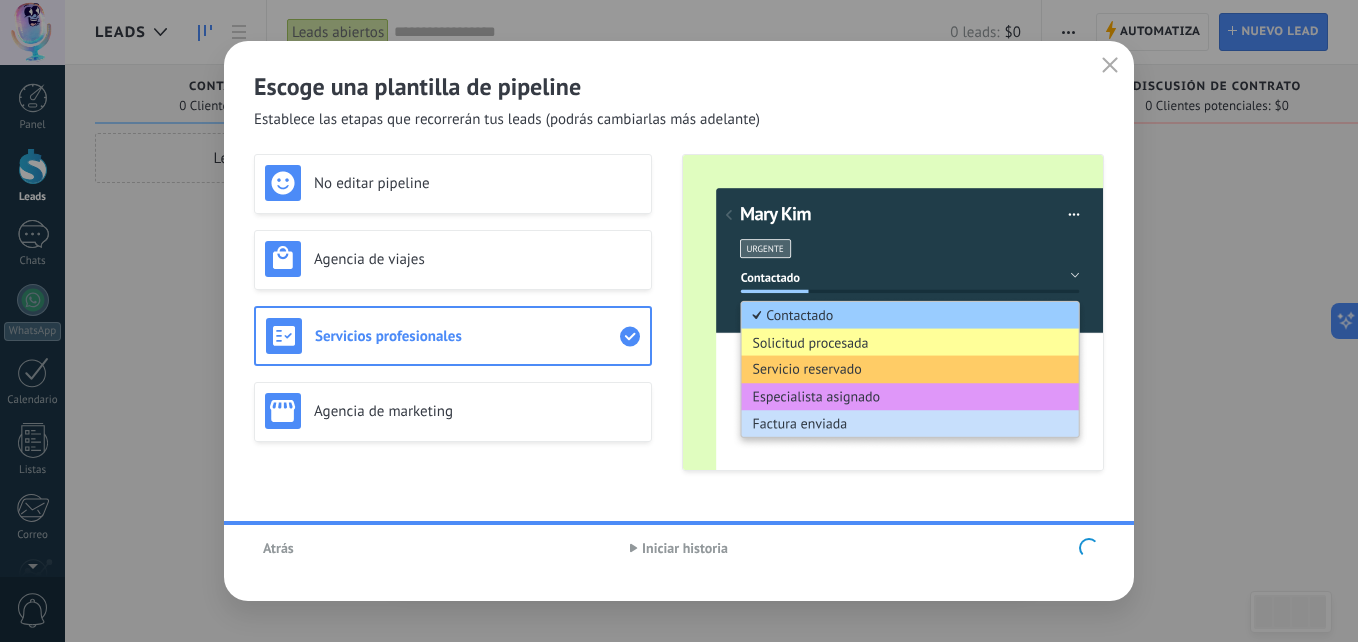 click on "Atrás" at bounding box center [278, 548] 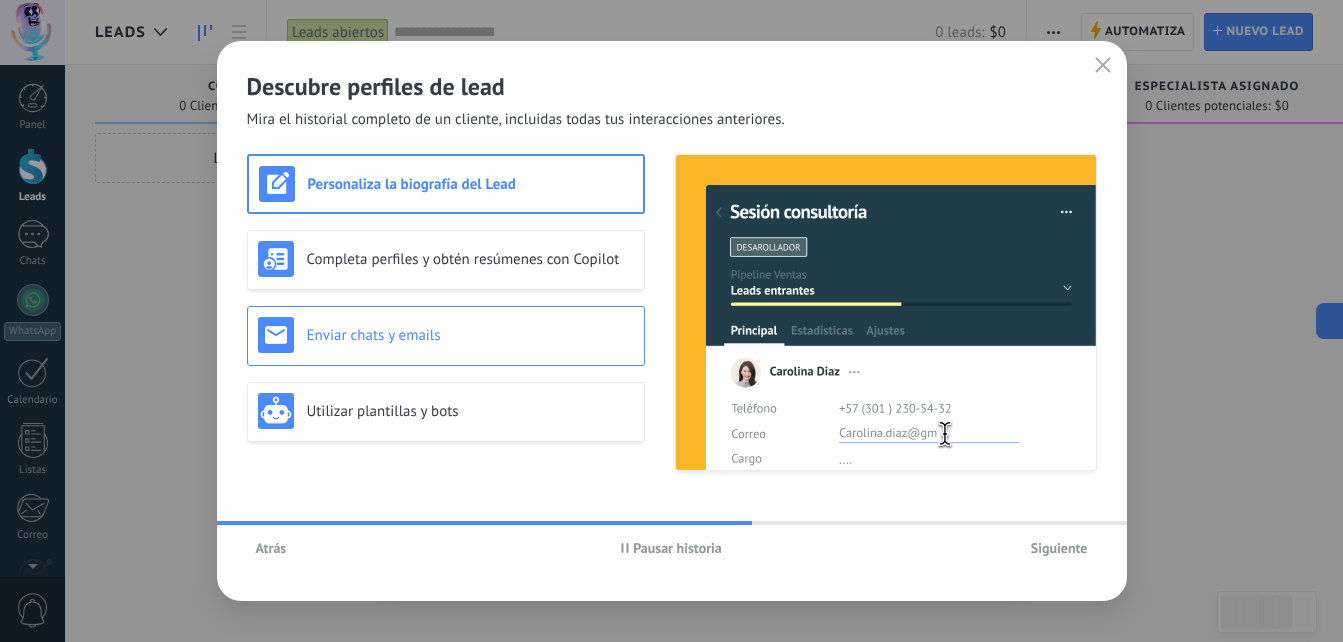 click on "Enviar chats y emails" at bounding box center (470, 335) 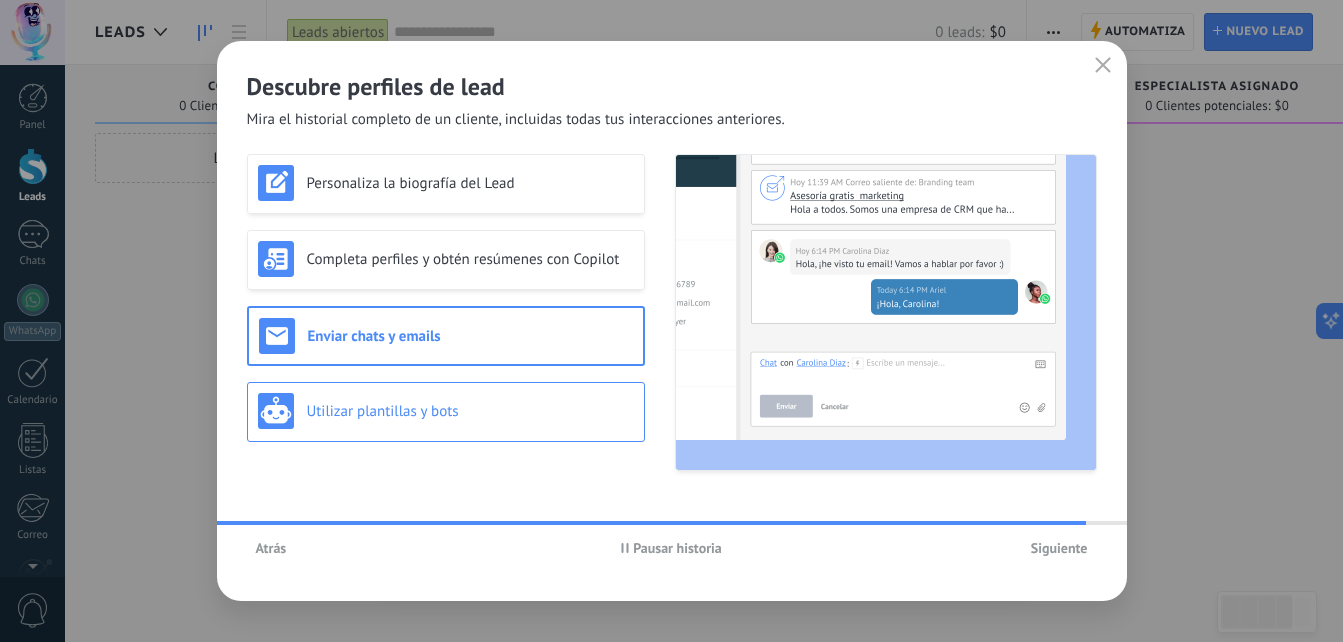 click on "Utilizar plantillas y bots" at bounding box center (470, 411) 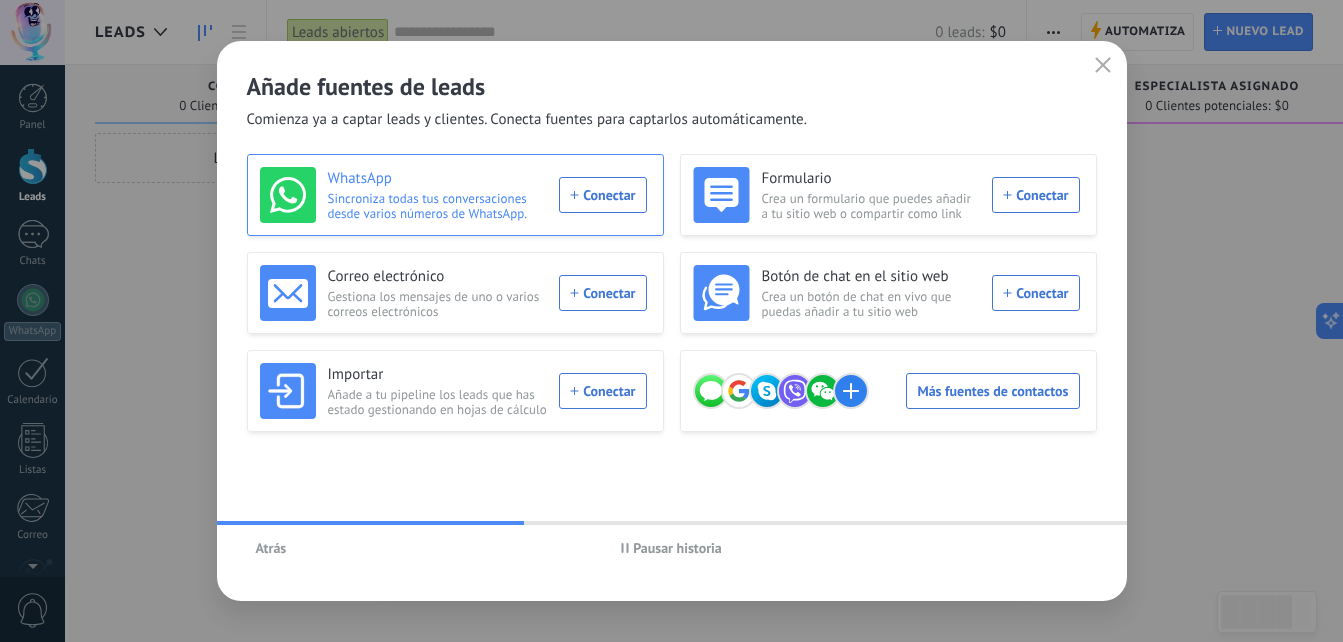 click on "WhatsApp Sincroniza todas tus conversaciones desde varios números de WhatsApp. Conectar" at bounding box center (453, 195) 